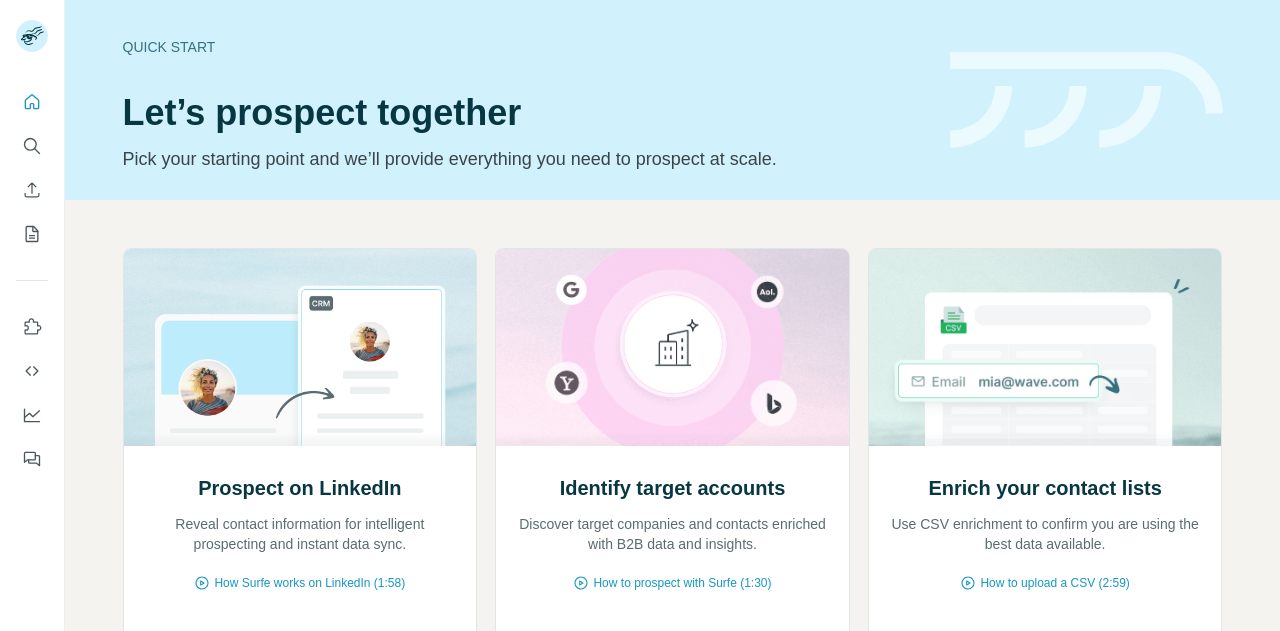 scroll, scrollTop: 0, scrollLeft: 0, axis: both 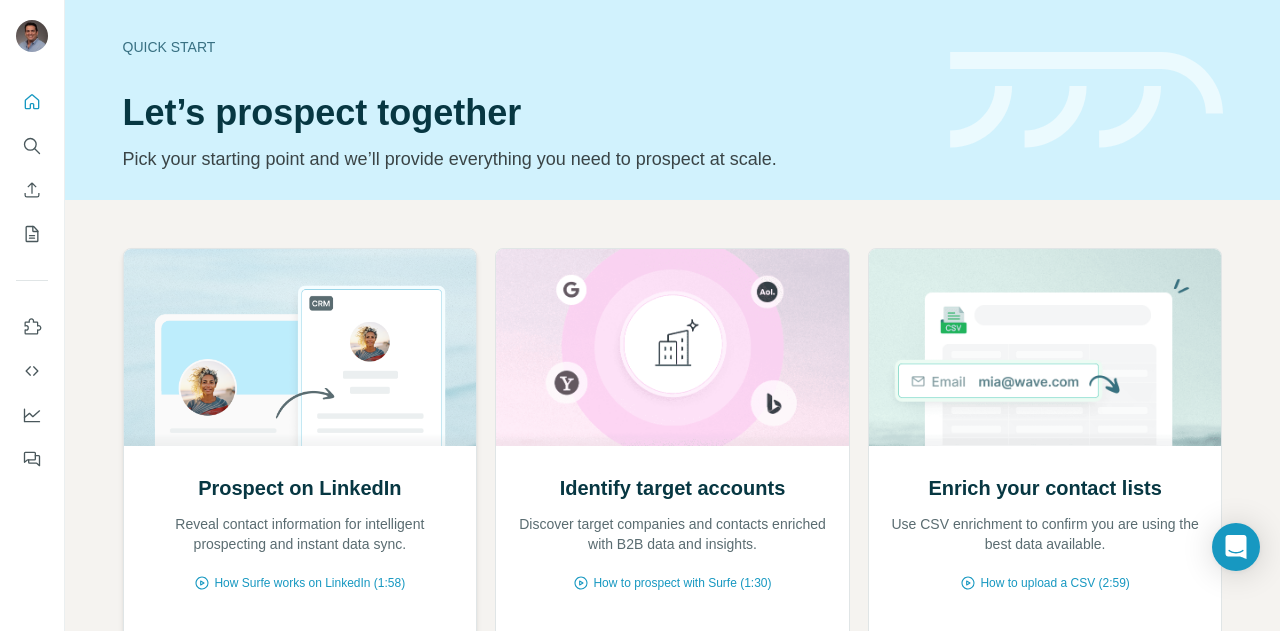 click on "Prospect on LinkedIn Reveal contact information for intelligent prospecting and instant data sync. How Surfe works on LinkedIn (1:58) Go to LinkedIn Go to LinkedIn" at bounding box center [300, 579] 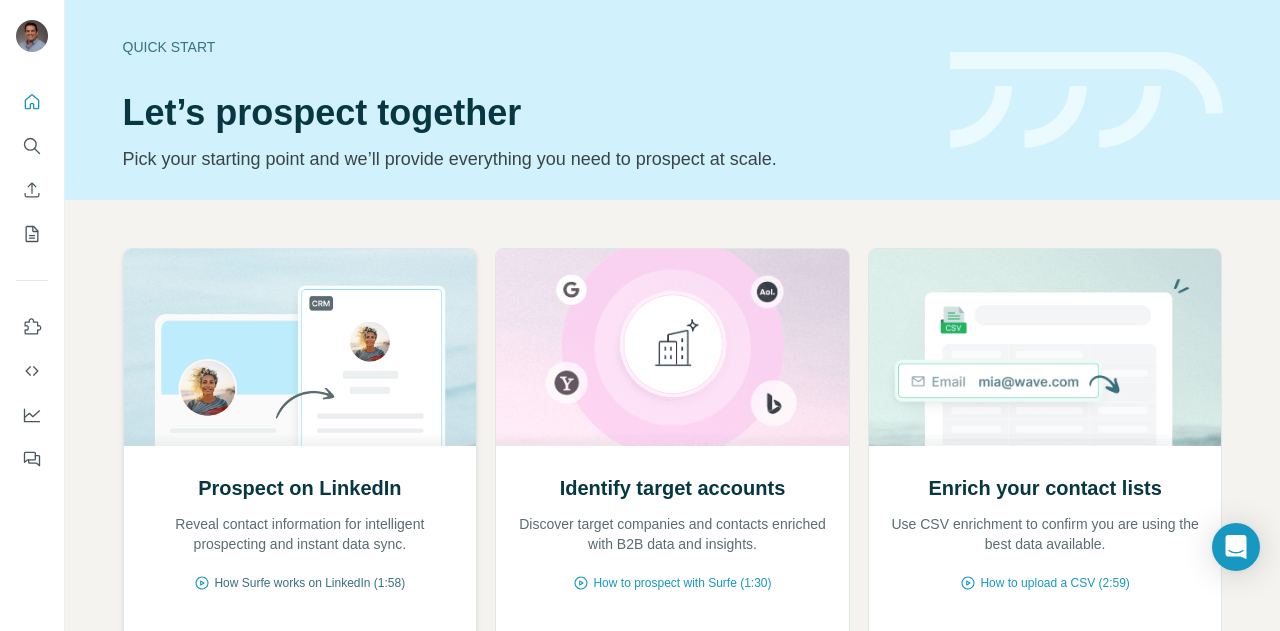 click on "How Surfe works on LinkedIn (1:58)" at bounding box center [309, 583] 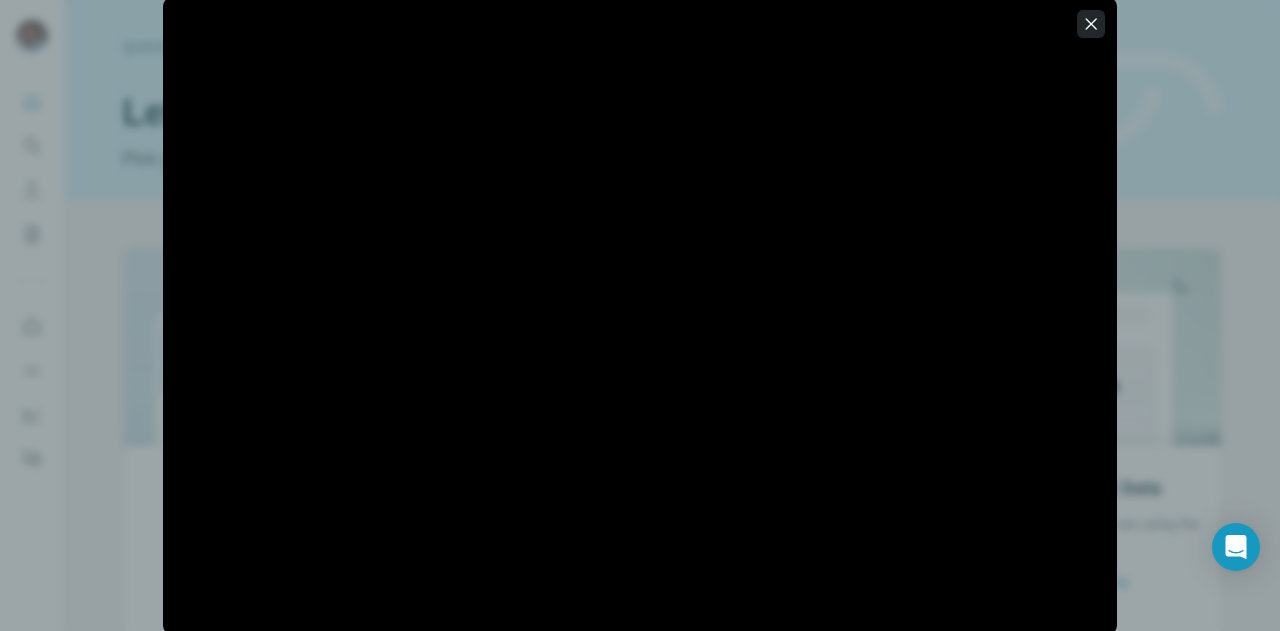 click 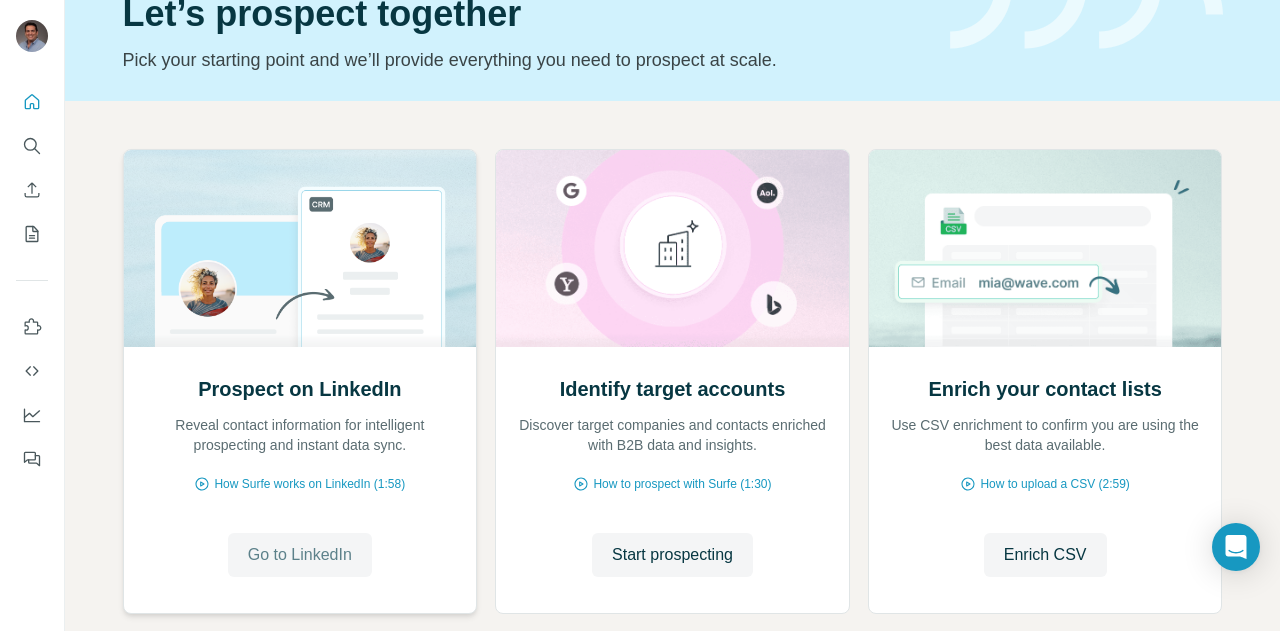scroll, scrollTop: 99, scrollLeft: 0, axis: vertical 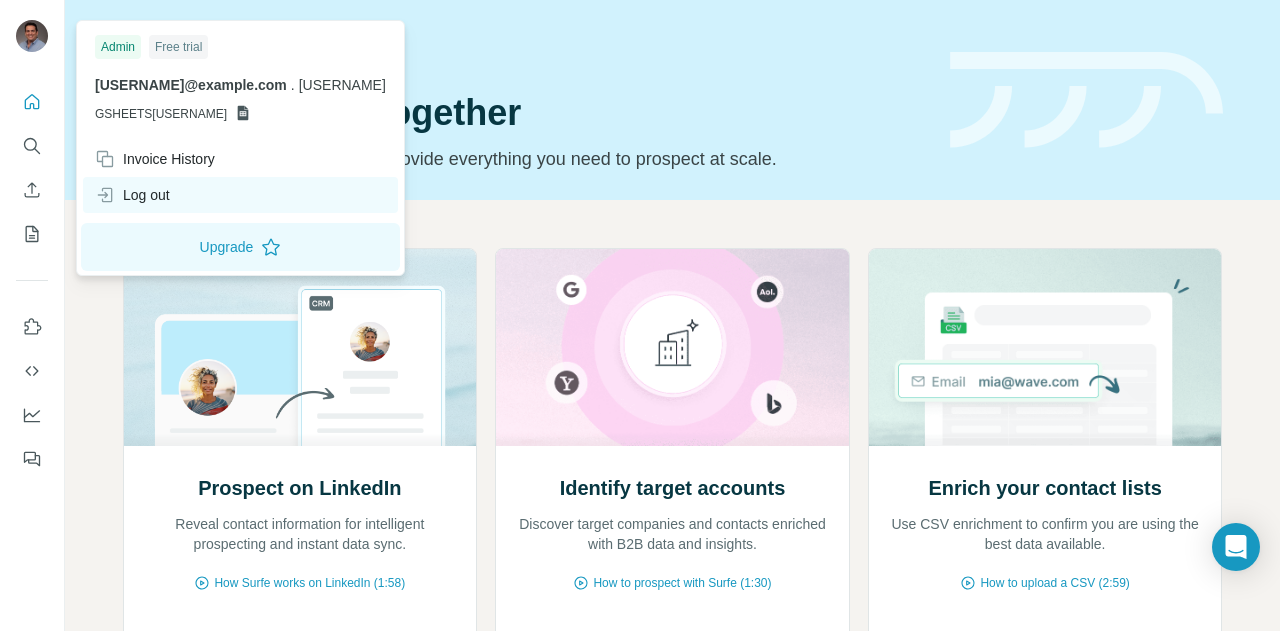 click on "Log out" at bounding box center (240, 195) 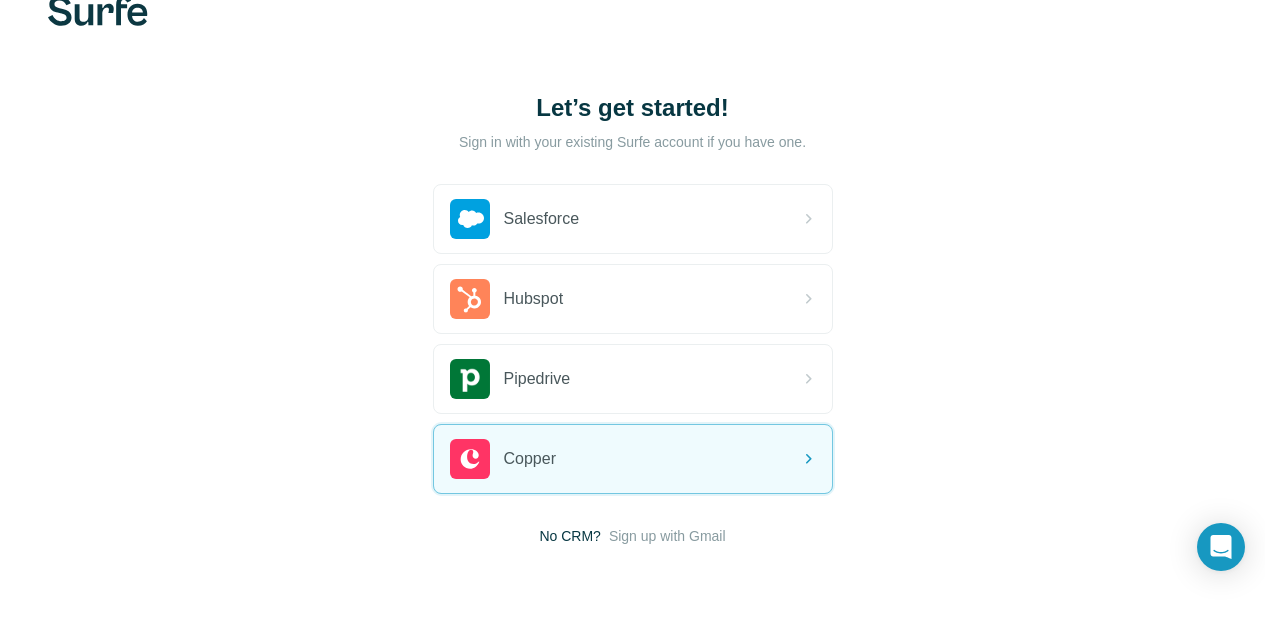 scroll, scrollTop: 0, scrollLeft: 0, axis: both 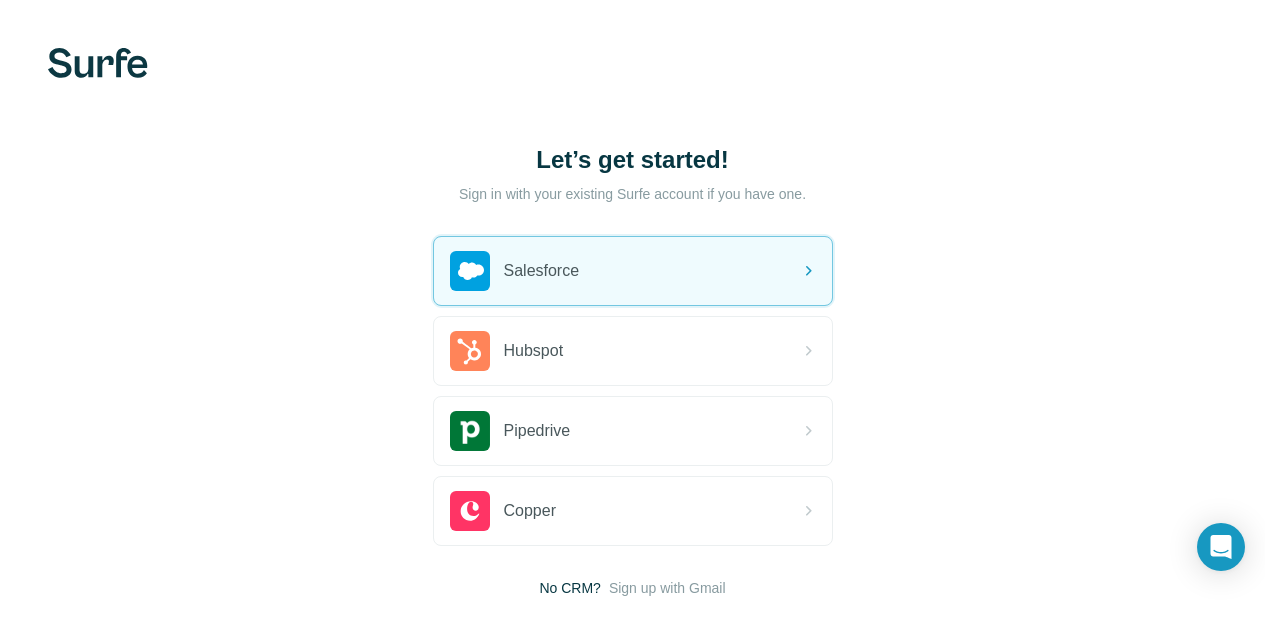 click at bounding box center (98, 63) 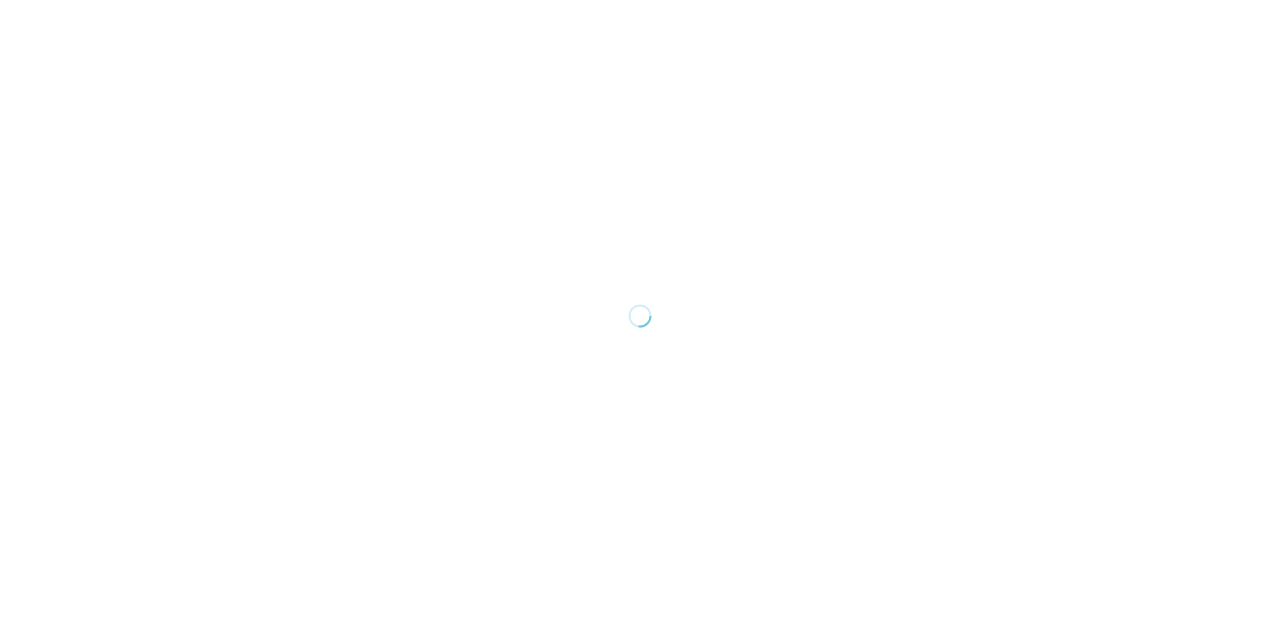 scroll, scrollTop: 0, scrollLeft: 0, axis: both 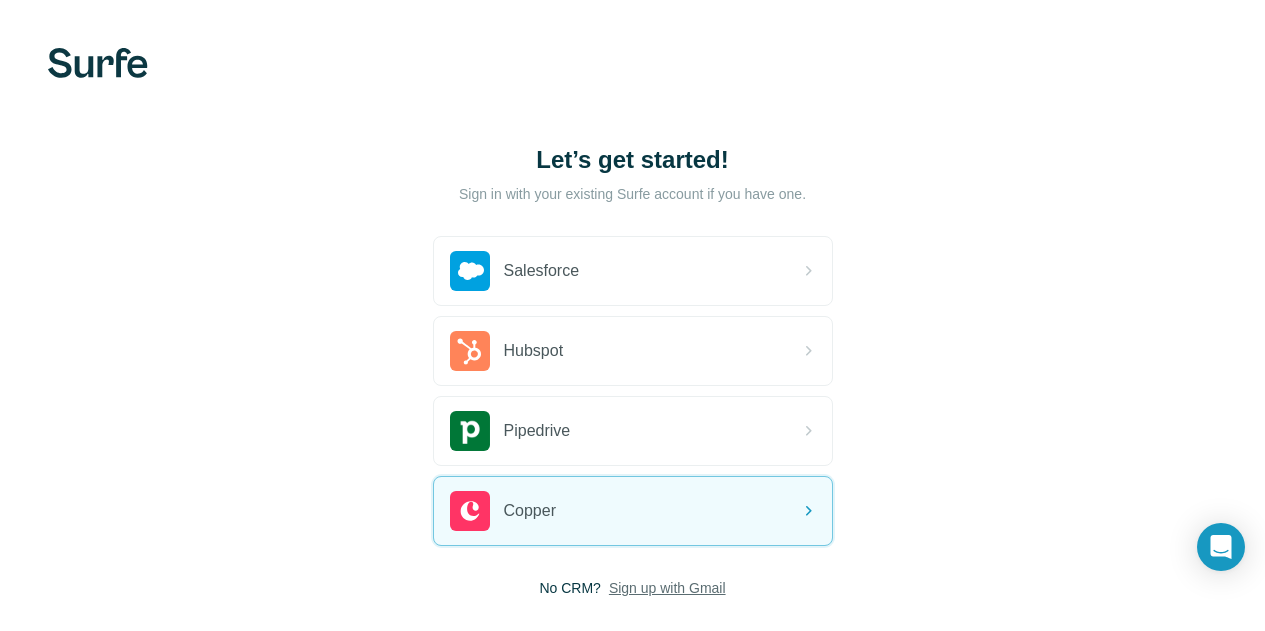 click on "Sign up with Gmail" at bounding box center (667, 588) 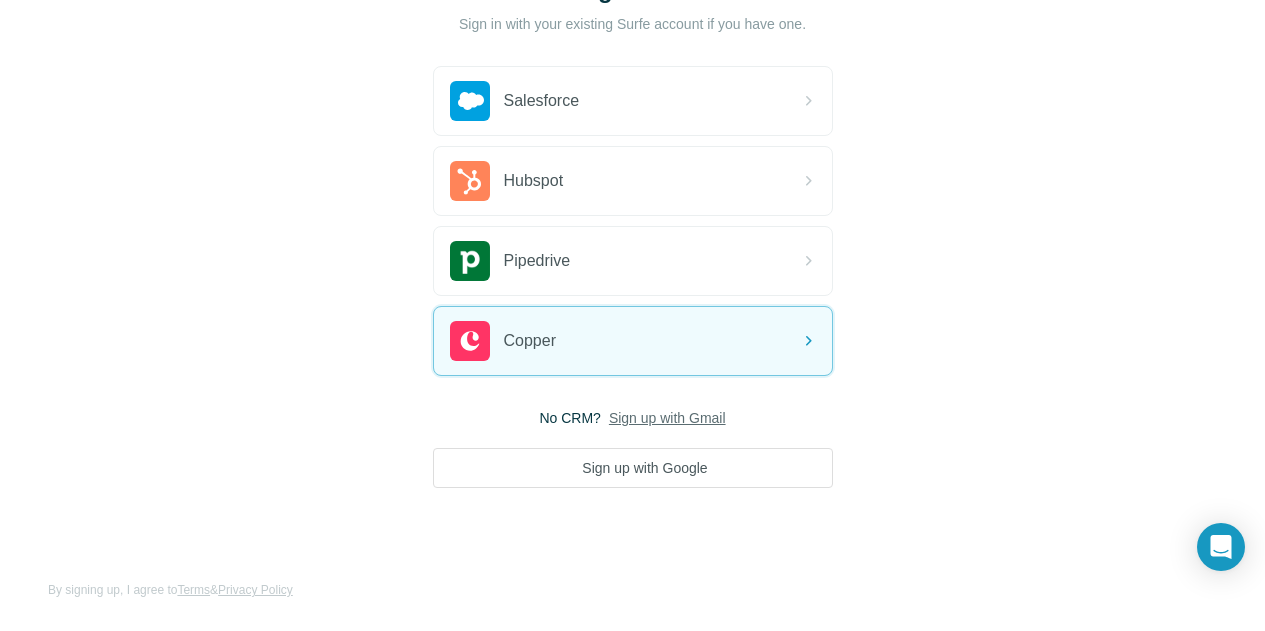 scroll, scrollTop: 171, scrollLeft: 0, axis: vertical 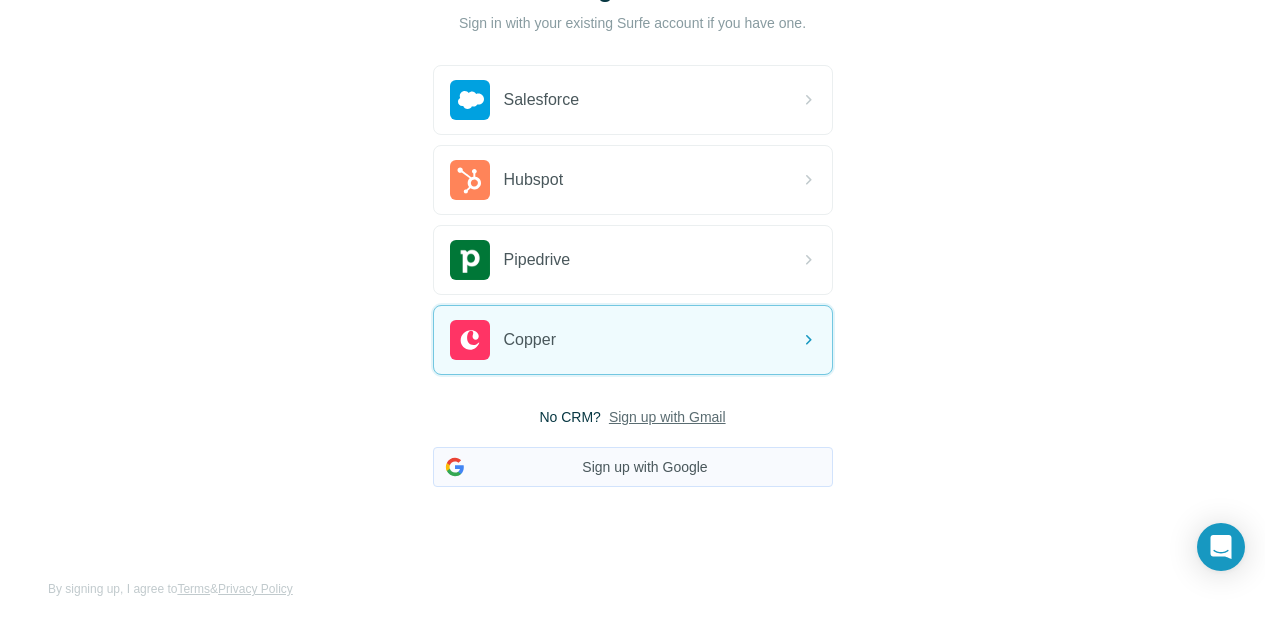 click on "Sign up with Google" at bounding box center [633, 467] 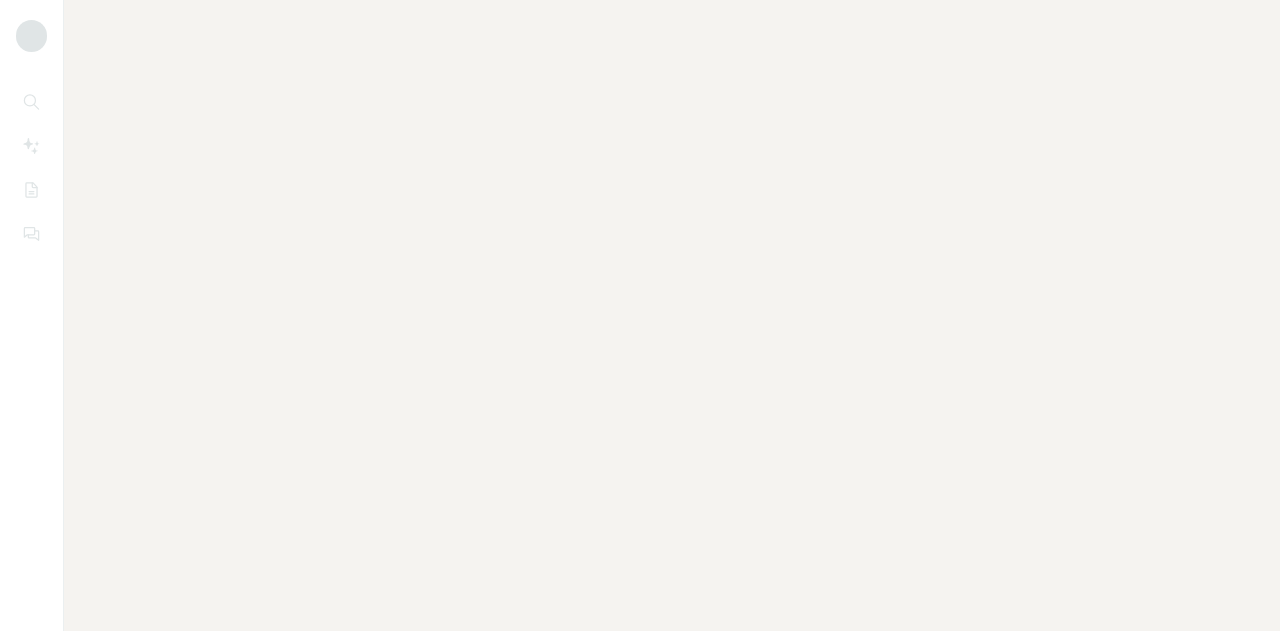 scroll, scrollTop: 0, scrollLeft: 0, axis: both 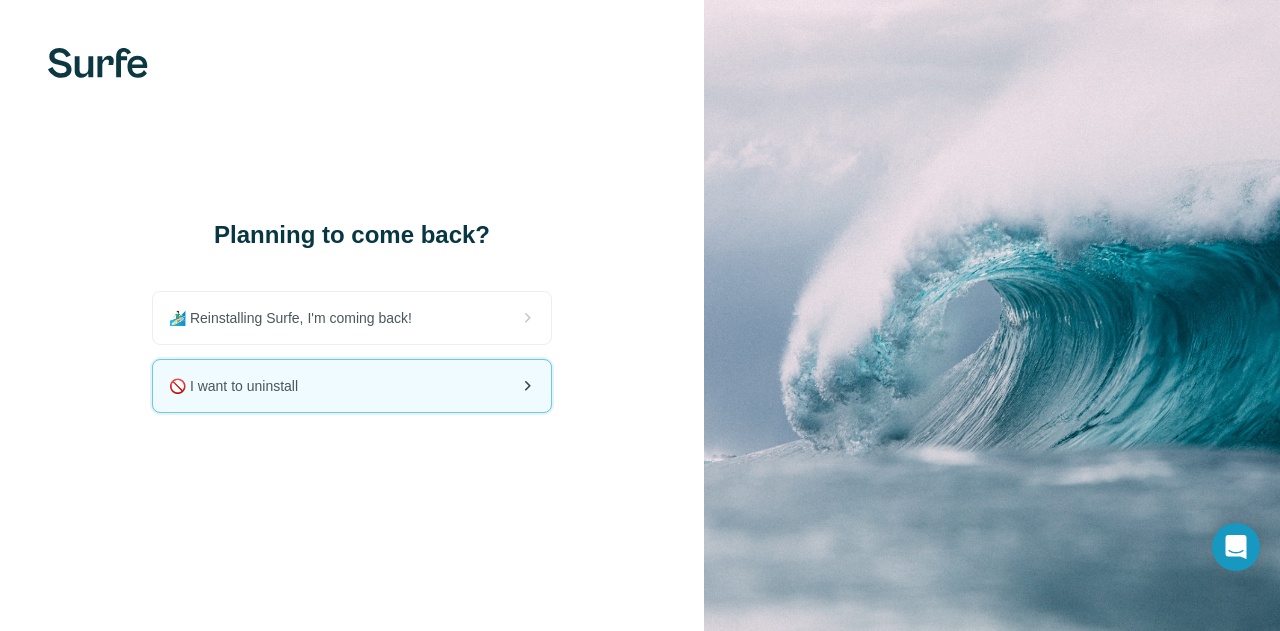 click 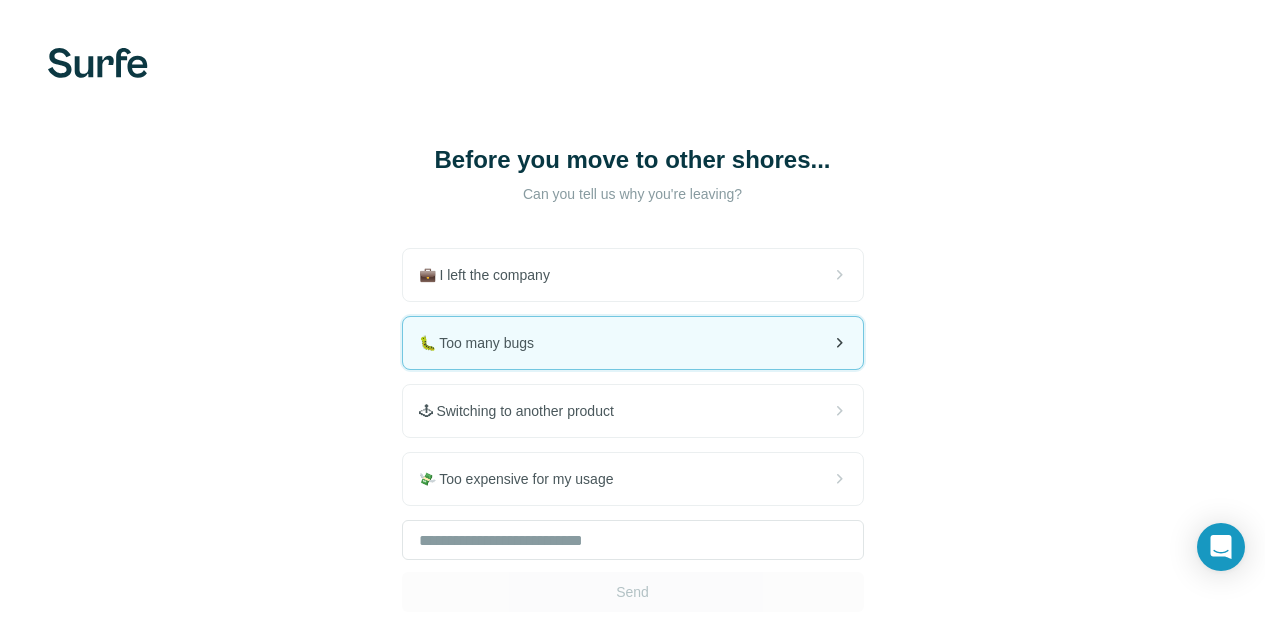 click 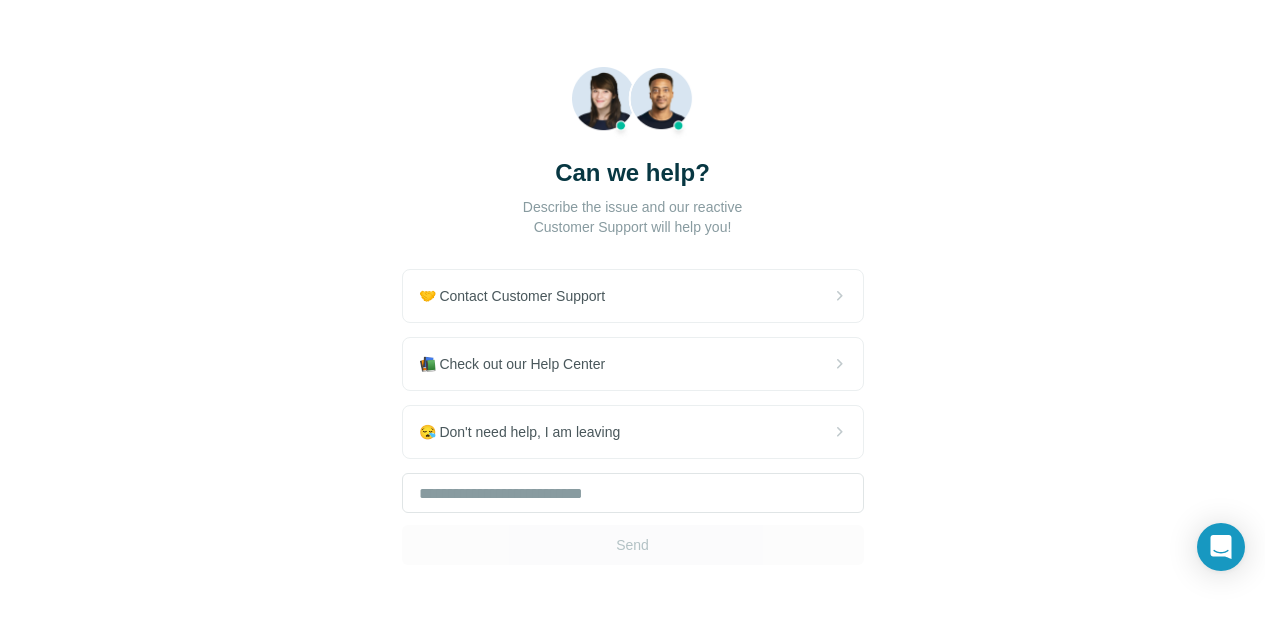 scroll, scrollTop: 156, scrollLeft: 0, axis: vertical 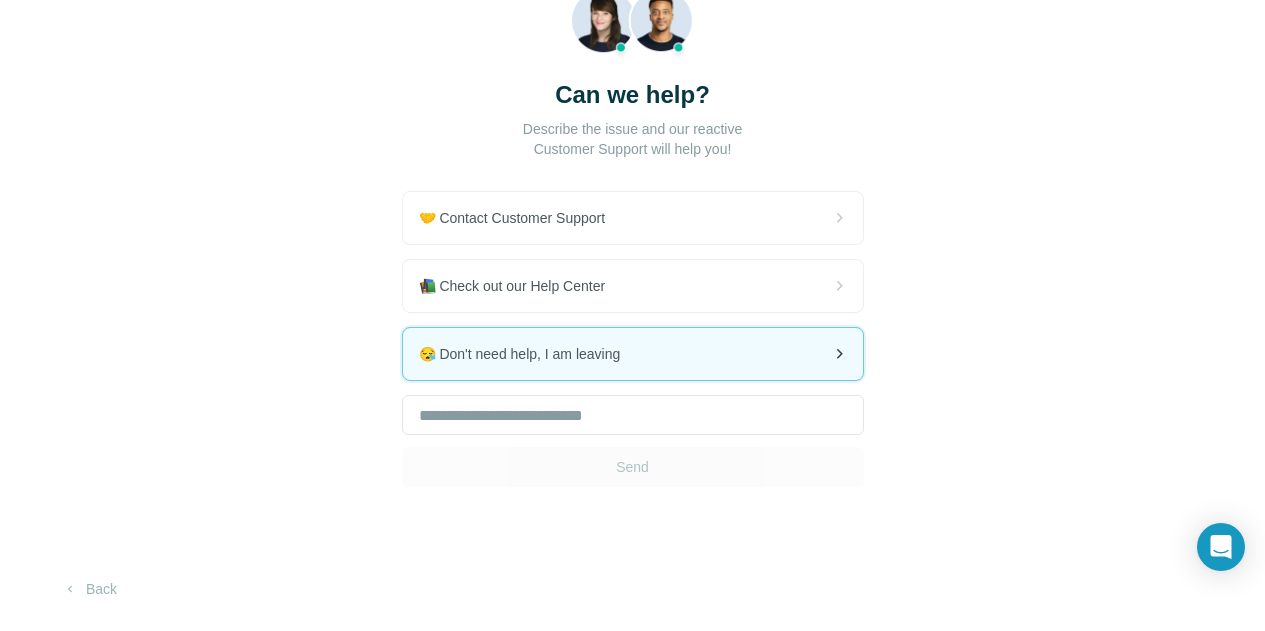 click 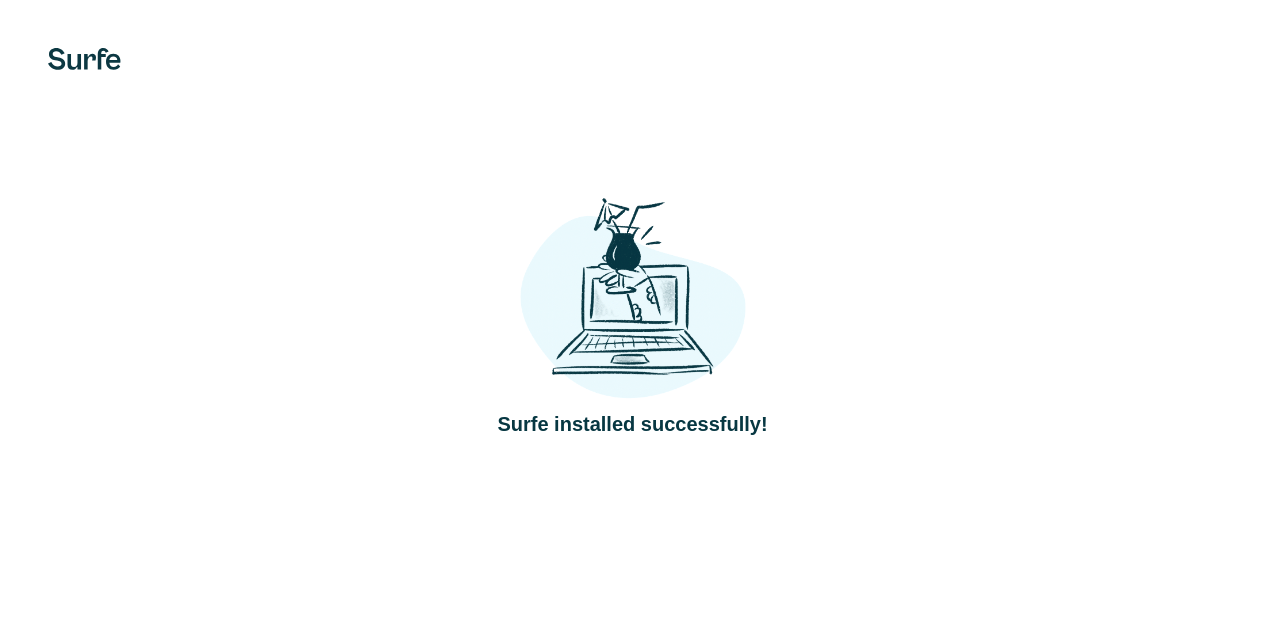 scroll, scrollTop: 0, scrollLeft: 0, axis: both 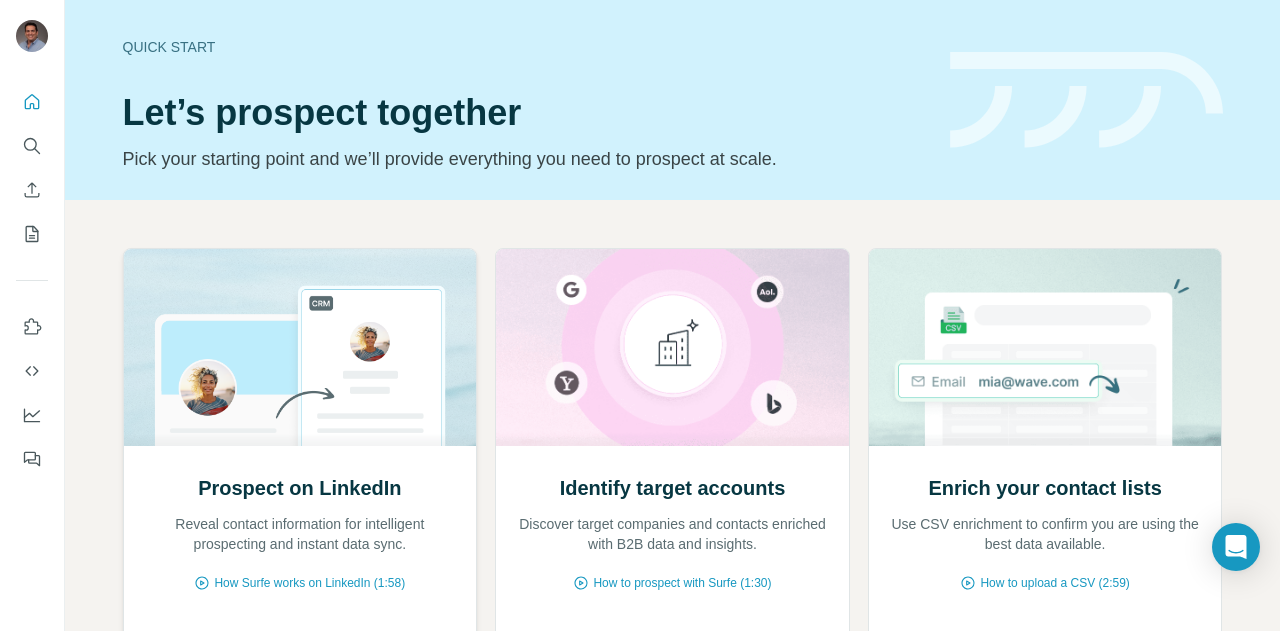 click on "Prospect on LinkedIn" at bounding box center (299, 488) 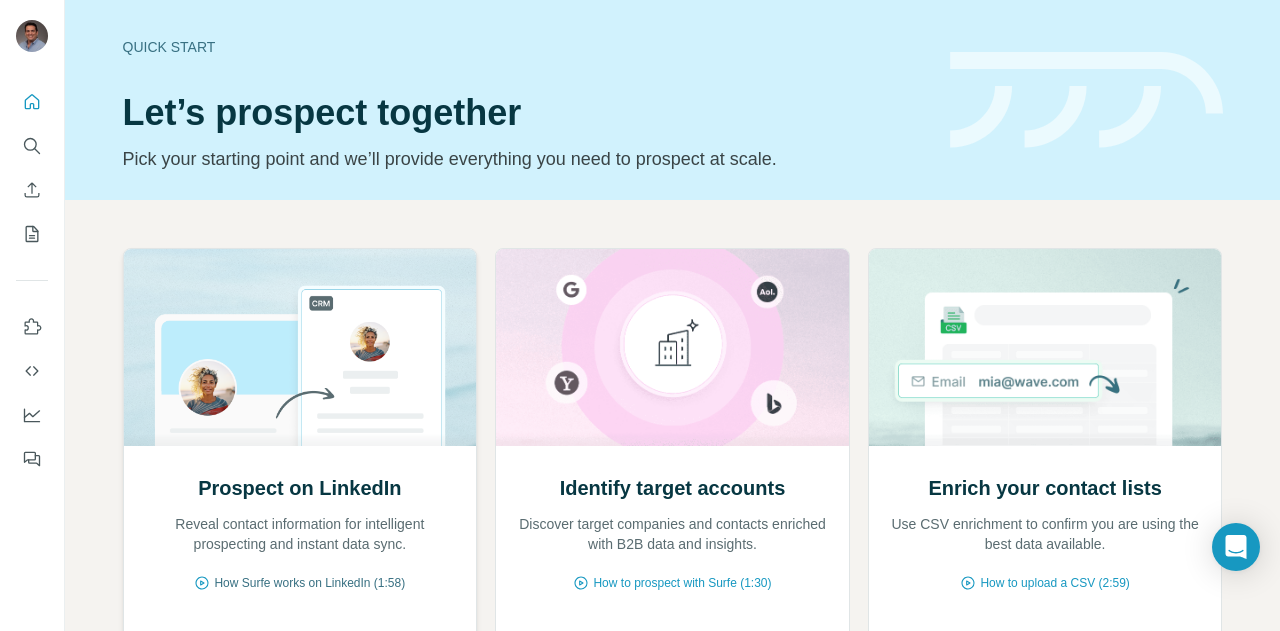 click on "How Surfe works on LinkedIn (1:58)" at bounding box center (309, 583) 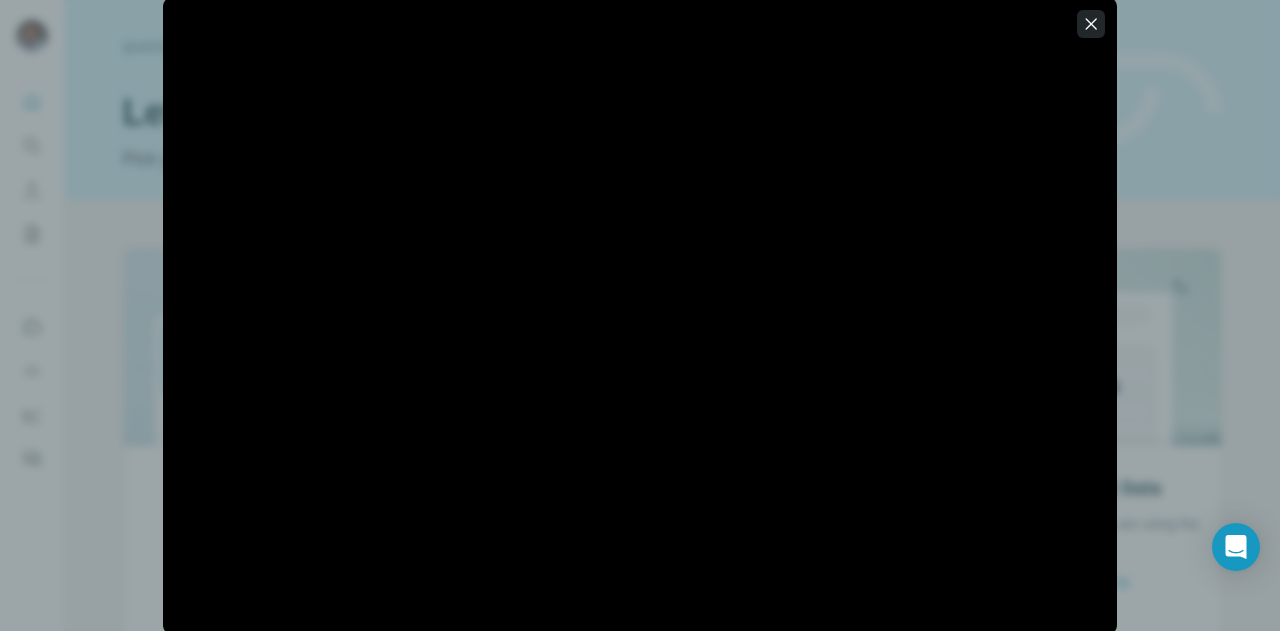 click 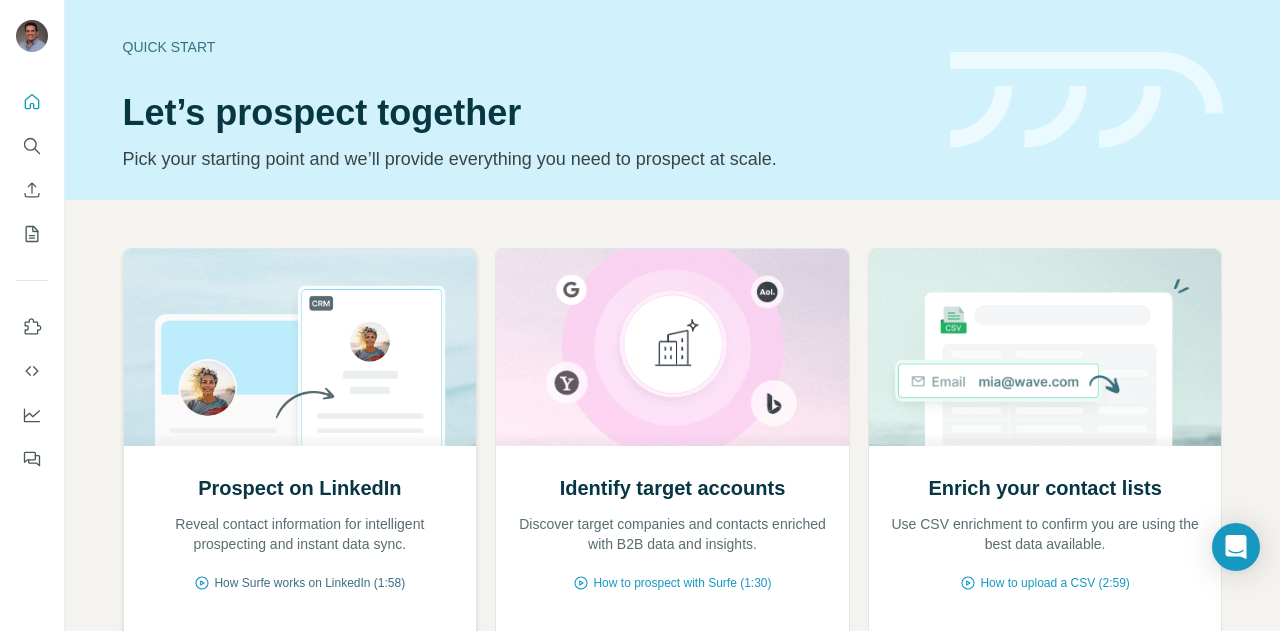 click on "How Surfe works on LinkedIn (1:58)" at bounding box center [309, 583] 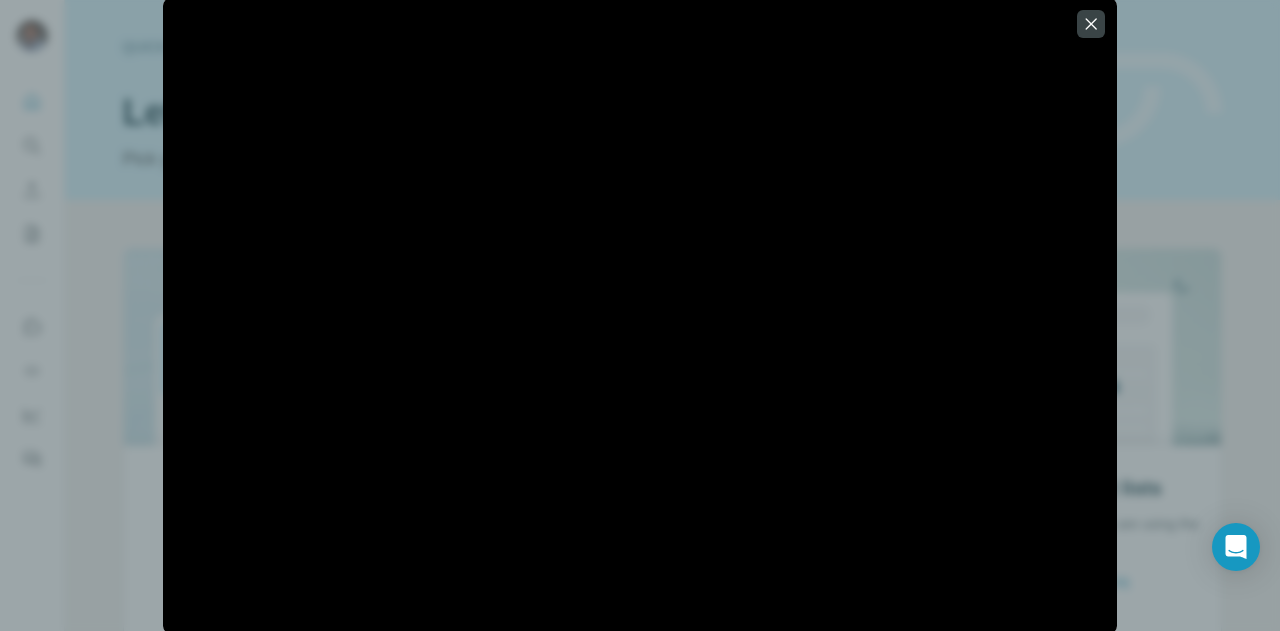 click at bounding box center [640, 315] 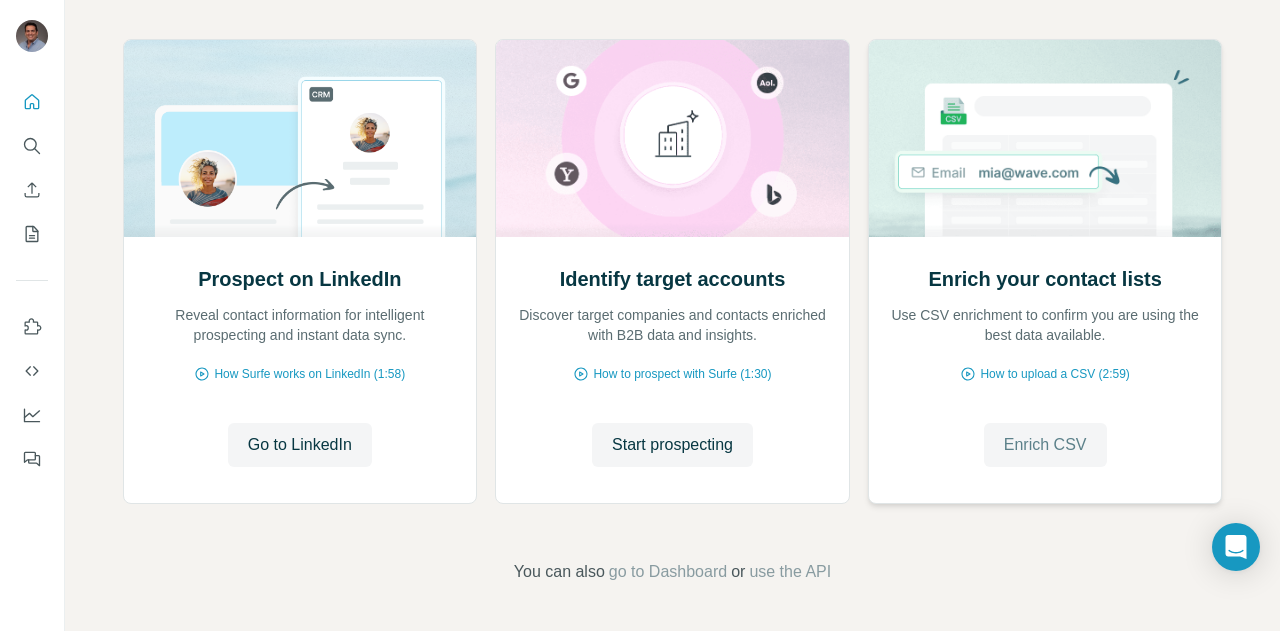scroll, scrollTop: 210, scrollLeft: 0, axis: vertical 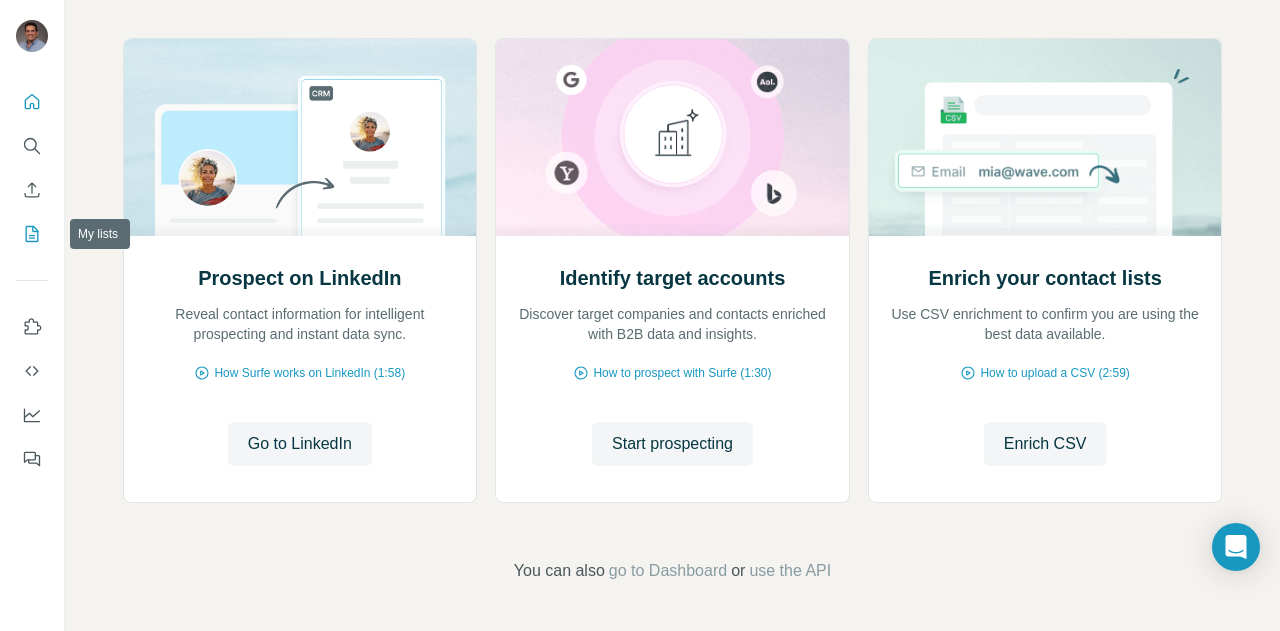 click 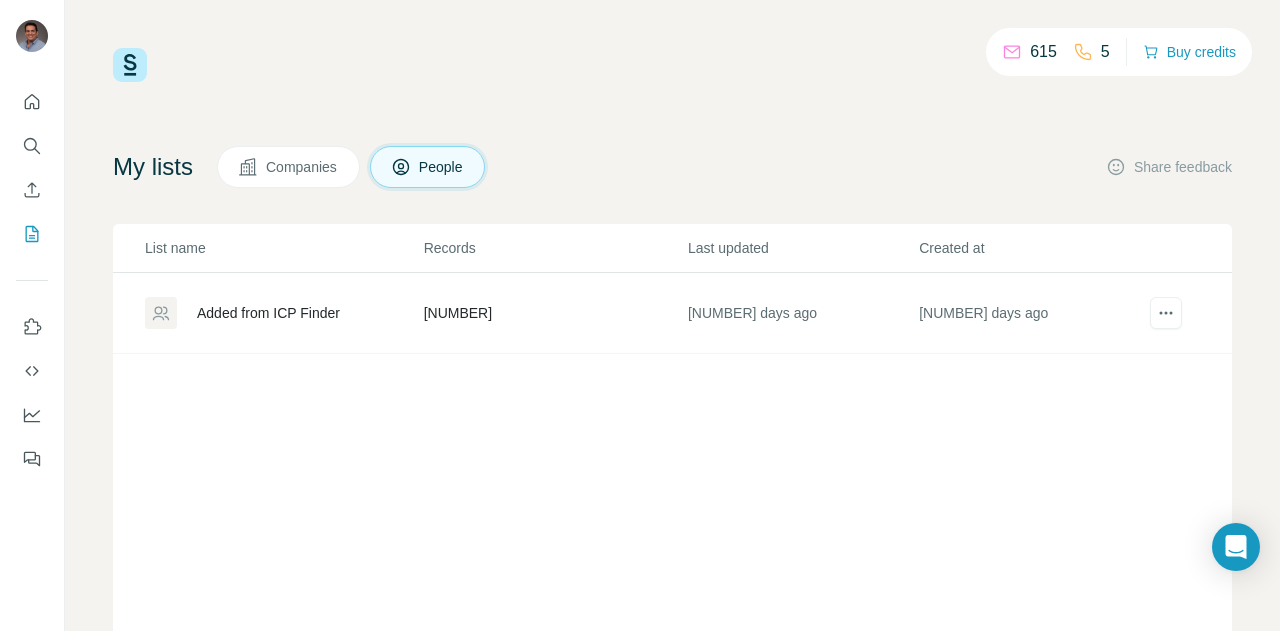 click on "Added from ICP Finder" at bounding box center [268, 313] 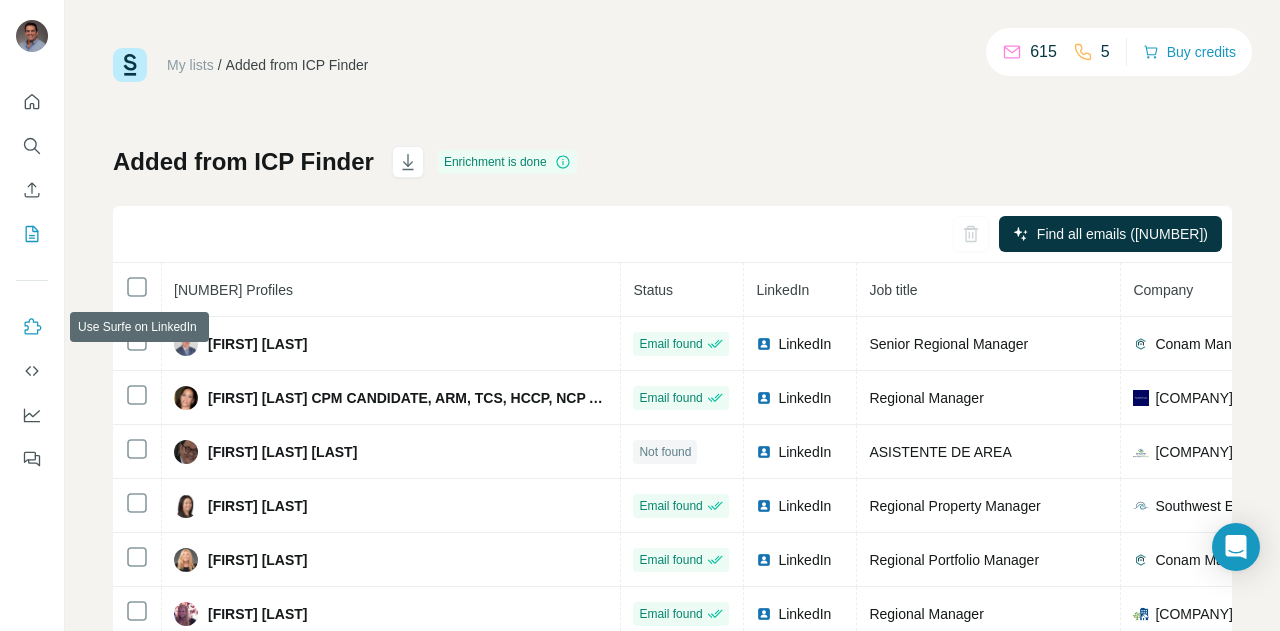 click 